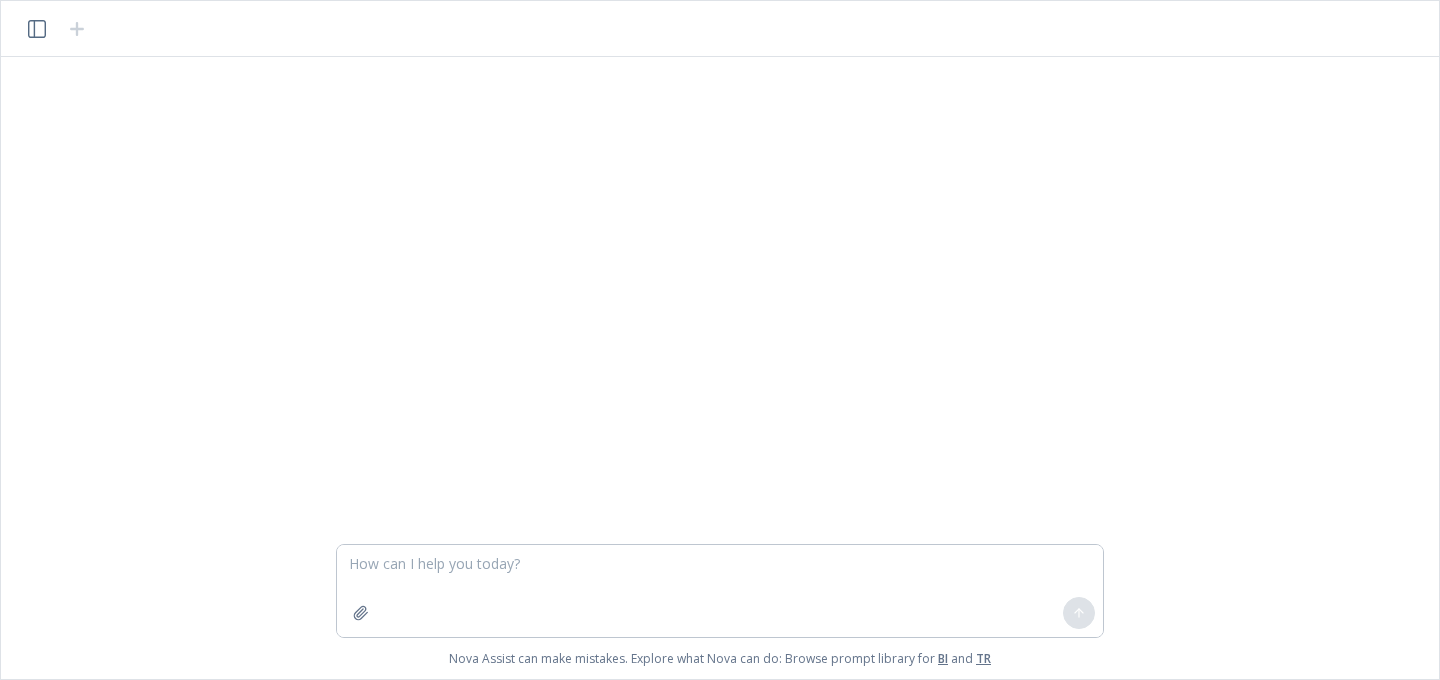 scroll, scrollTop: 0, scrollLeft: 0, axis: both 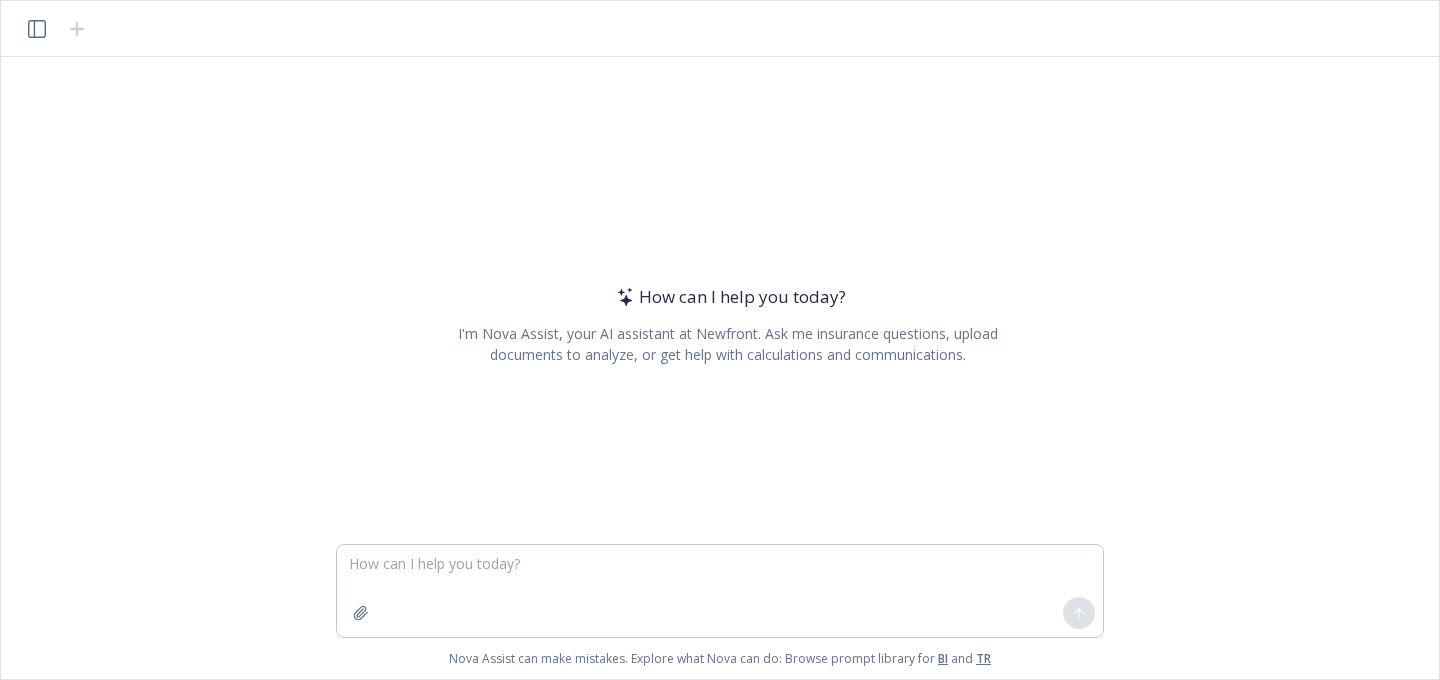 click 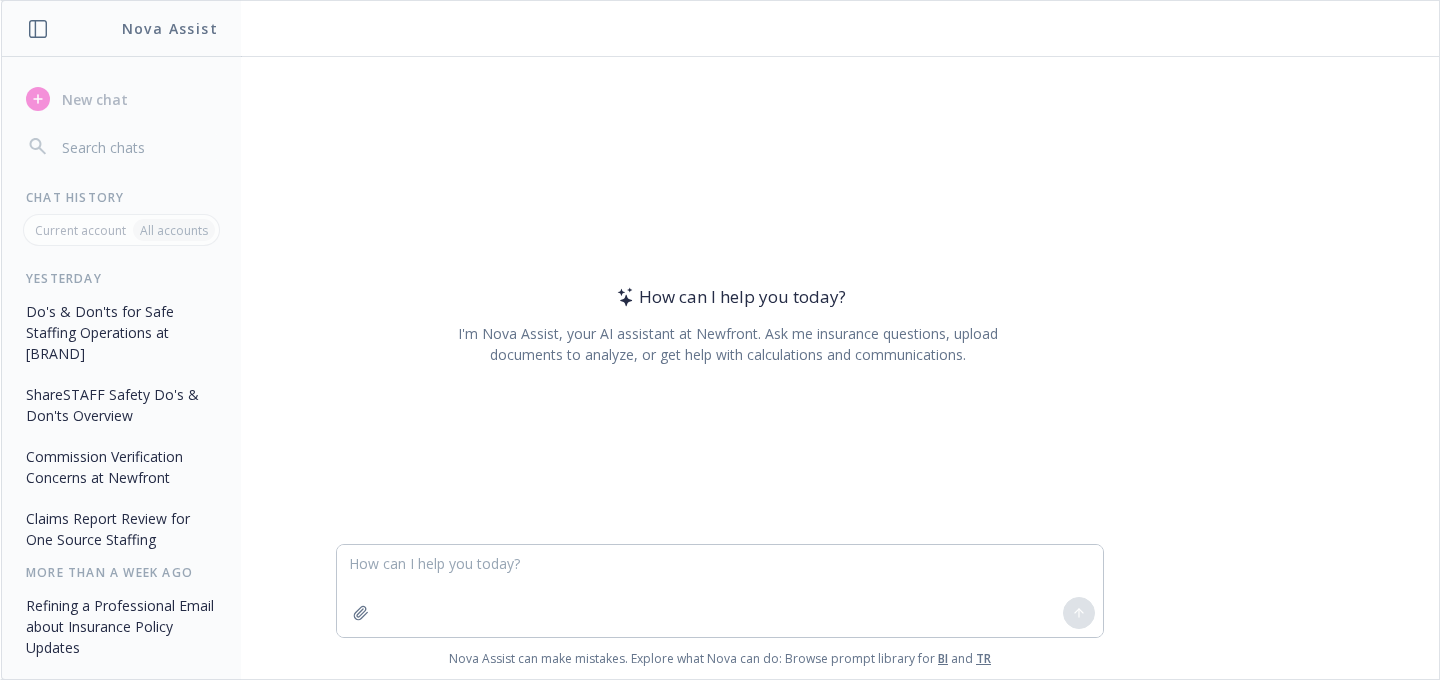 click on "Do's & Don'ts for Safe Staffing Operations at [BRAND]" at bounding box center [121, 332] 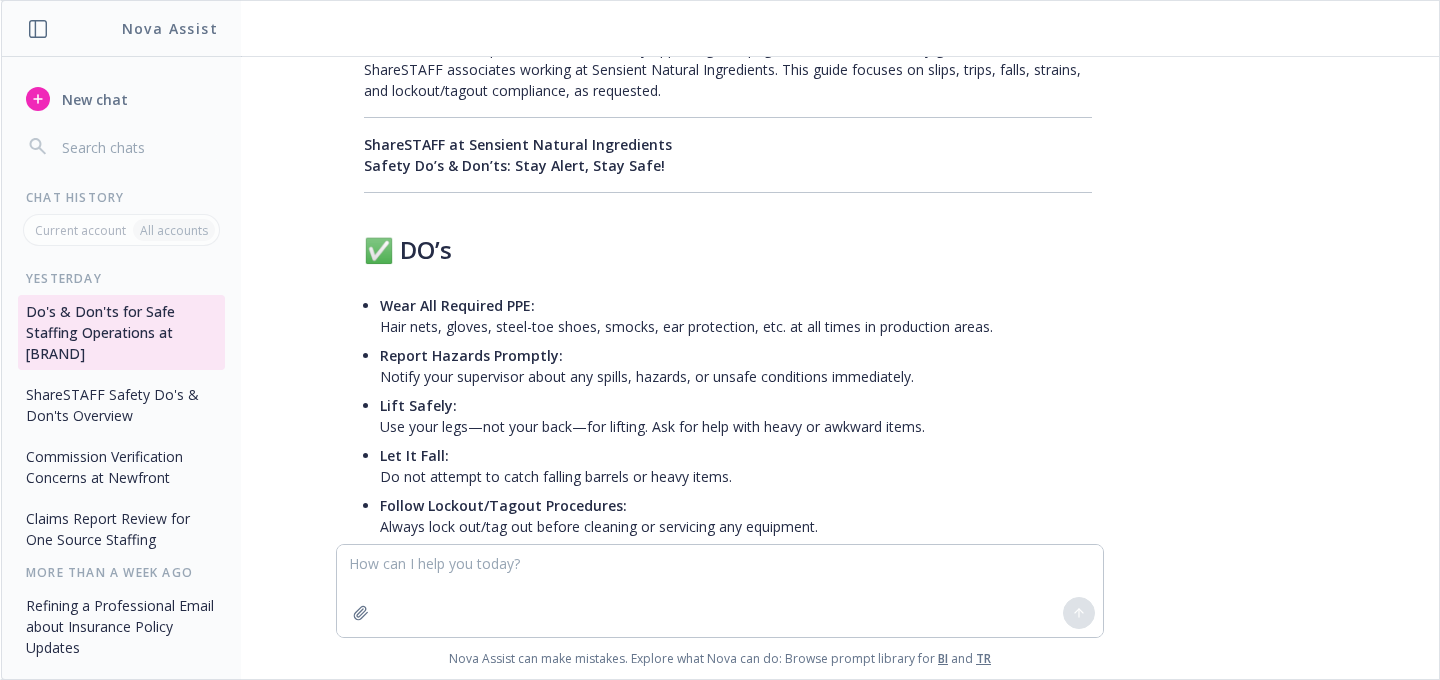 scroll, scrollTop: 778, scrollLeft: 0, axis: vertical 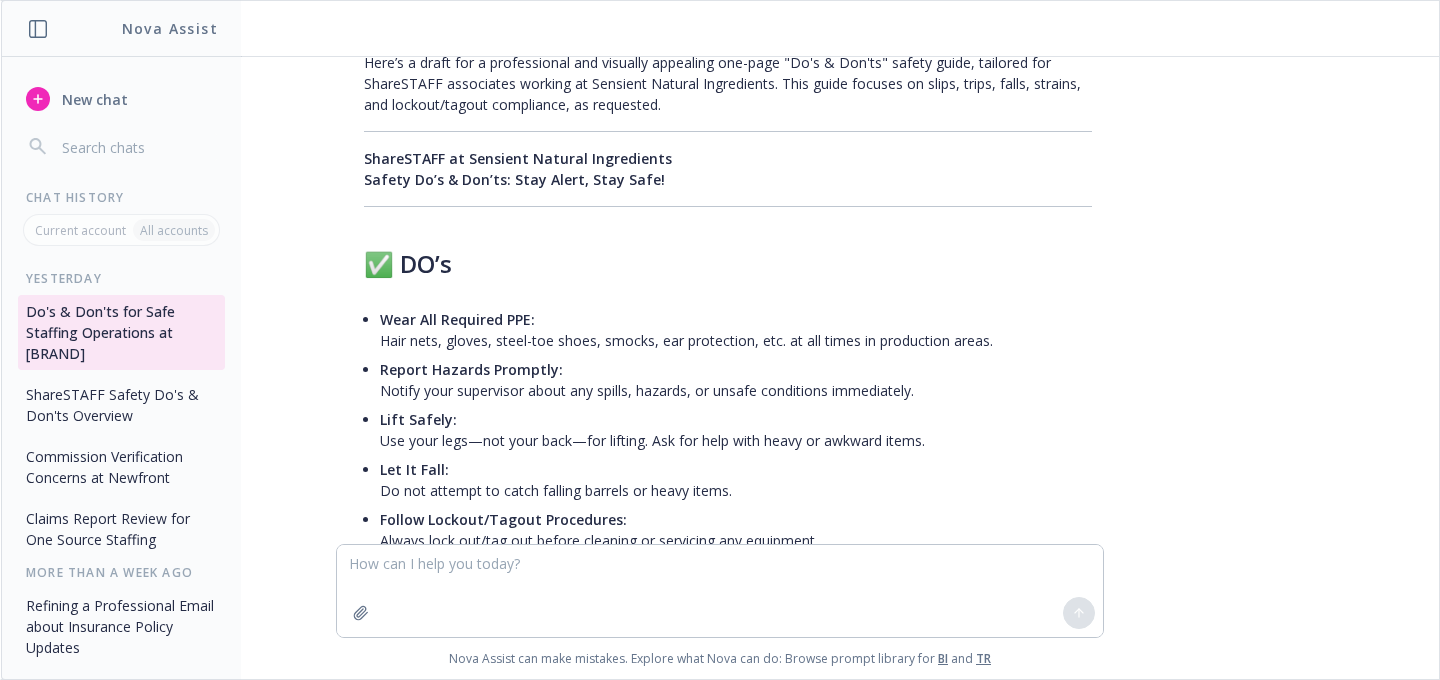 click on "ShareSTAFF Safety Do's & Don'ts Overview" at bounding box center [121, 405] 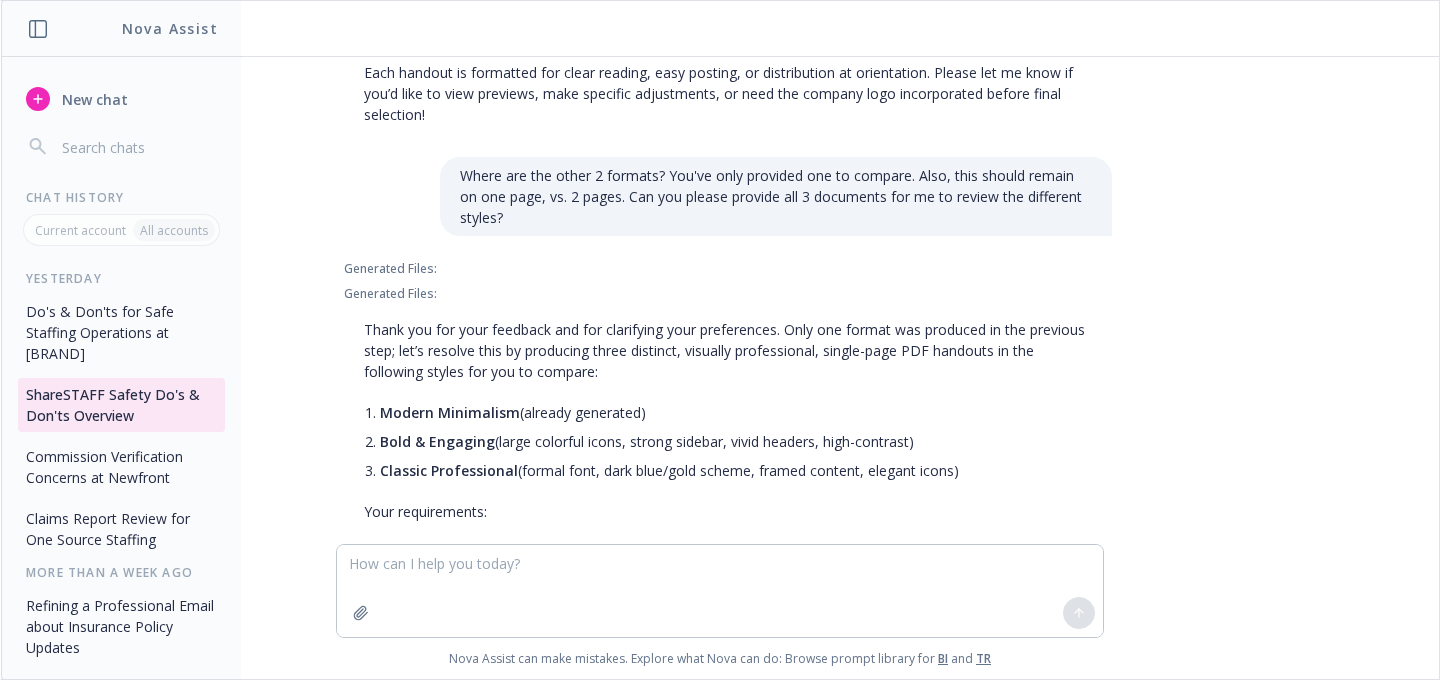 scroll, scrollTop: 2428, scrollLeft: 0, axis: vertical 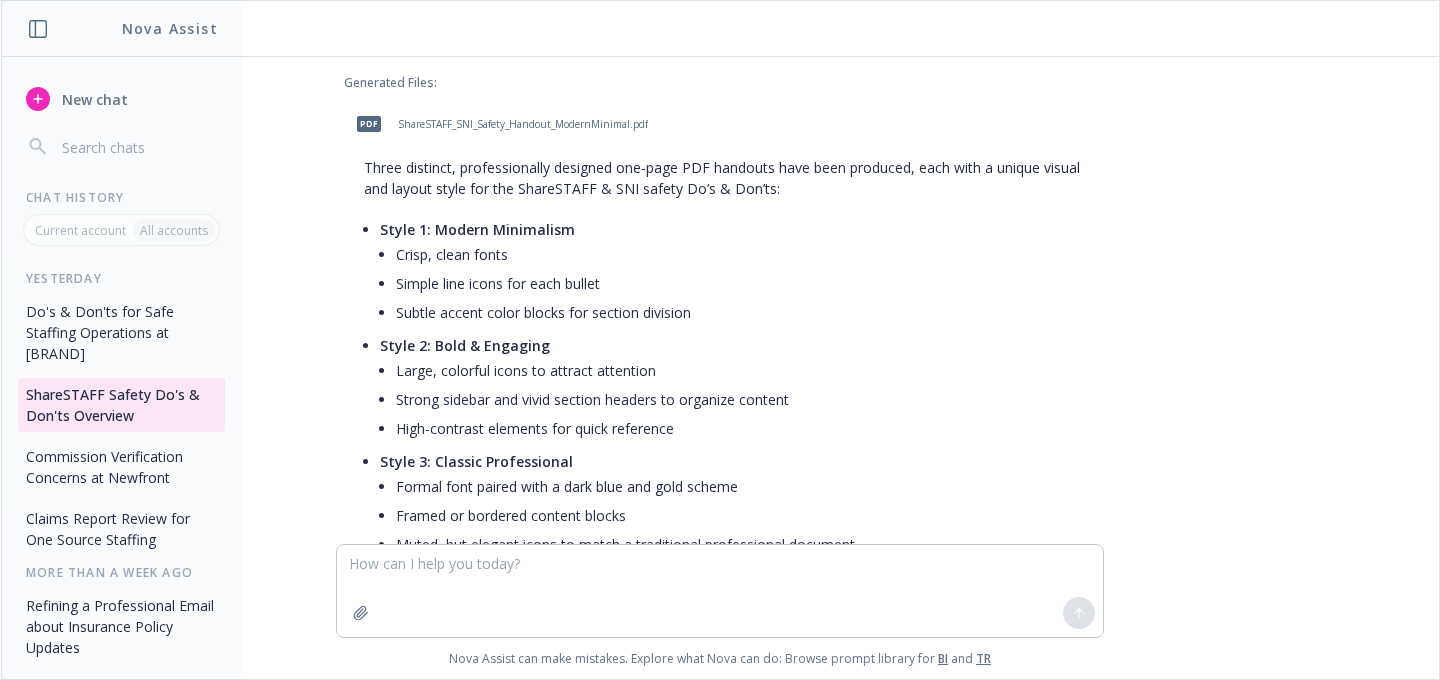 click on "Claims Report Review for One Source Staffing" at bounding box center (121, 529) 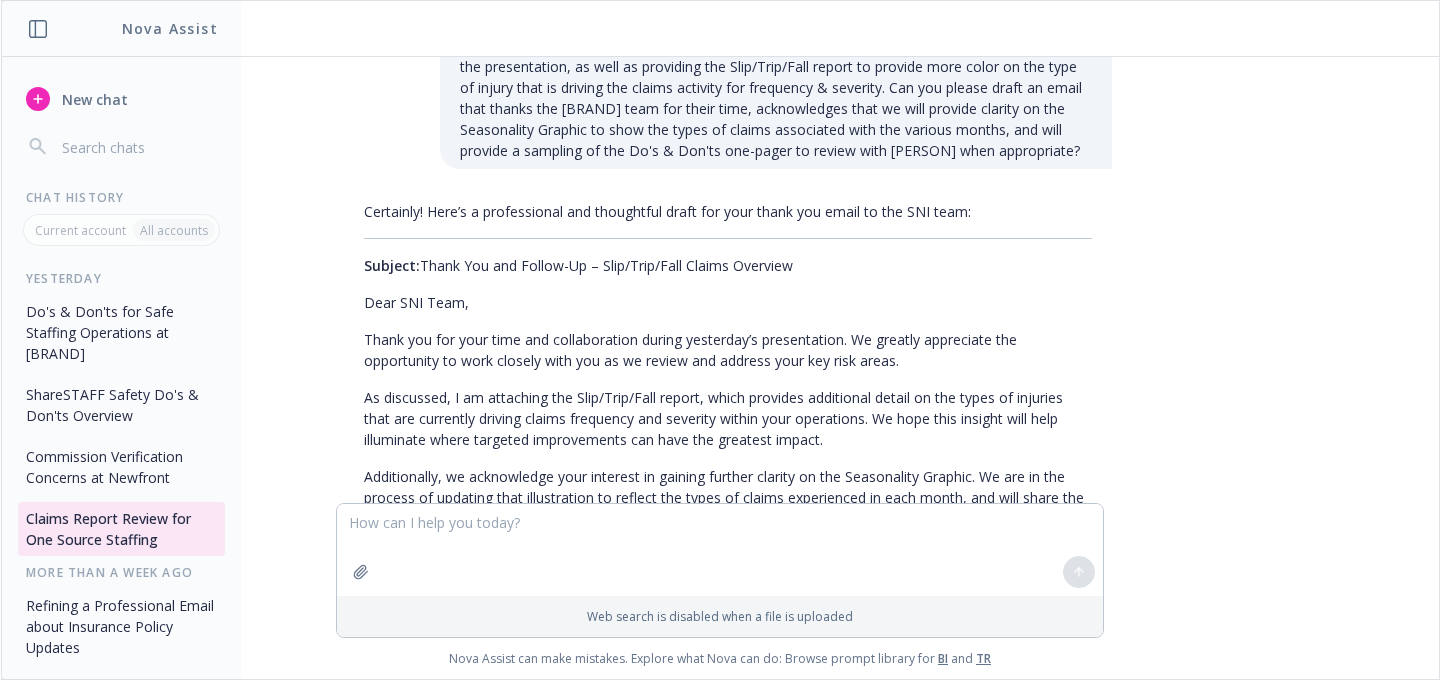 scroll, scrollTop: 1781, scrollLeft: 0, axis: vertical 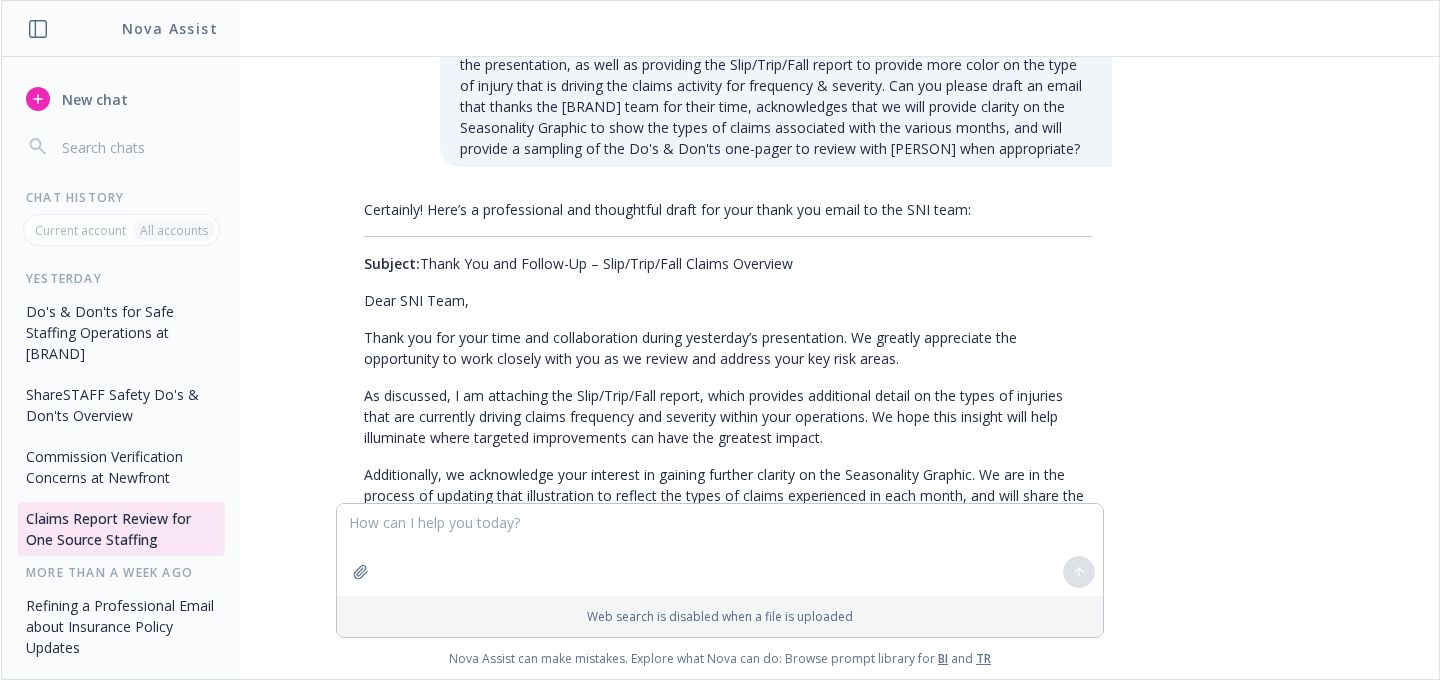 click on "Do's & Don'ts for Safe Staffing Operations at [BRAND]" at bounding box center (121, 332) 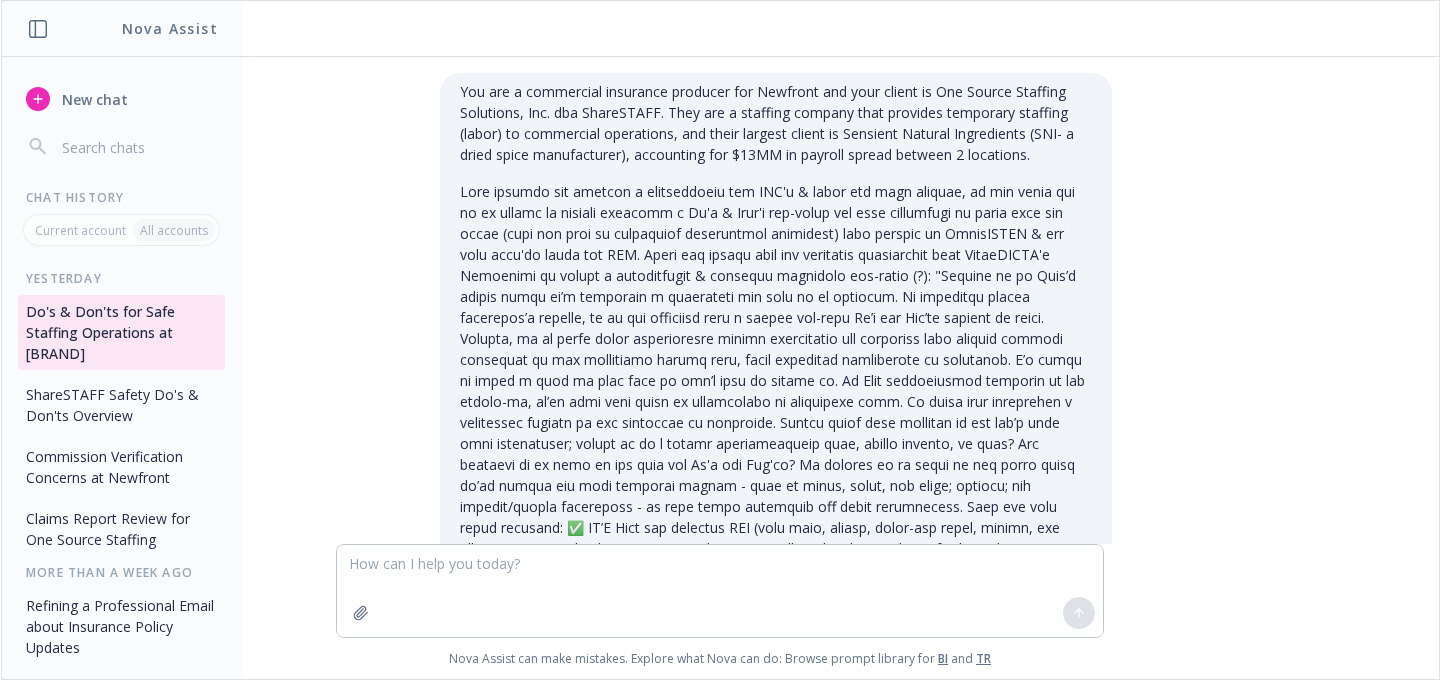 scroll, scrollTop: 1, scrollLeft: 0, axis: vertical 